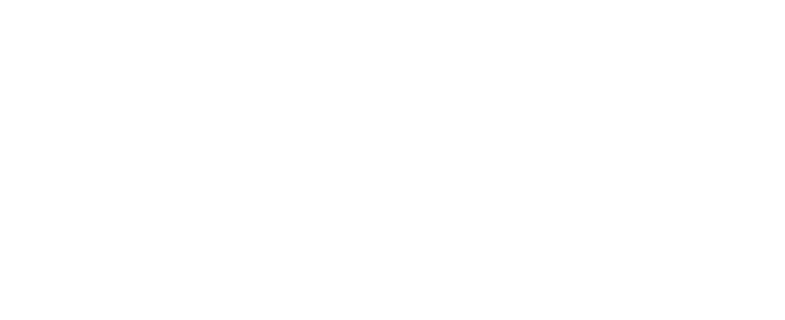 scroll, scrollTop: 0, scrollLeft: 0, axis: both 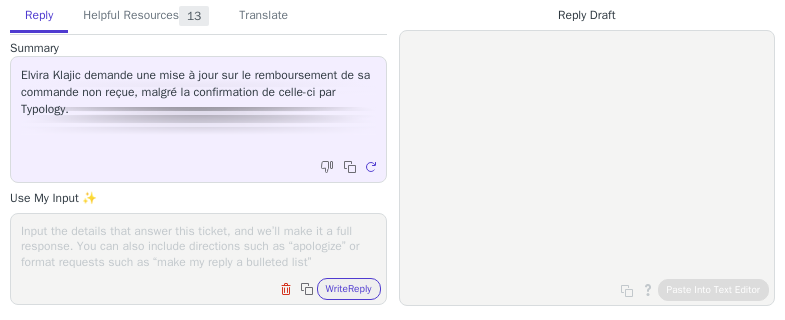 click at bounding box center (198, 246) 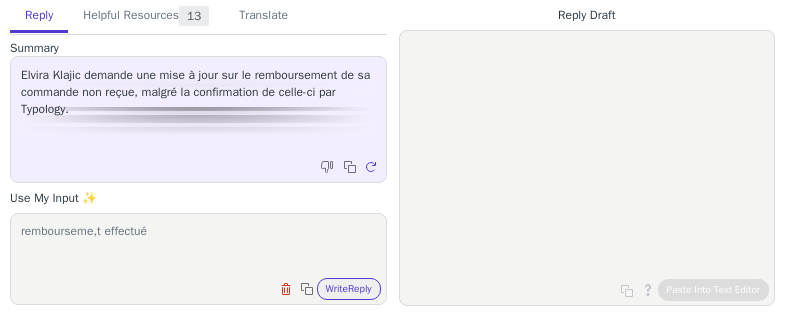 click on "rembourseme,t effectué" at bounding box center [198, 246] 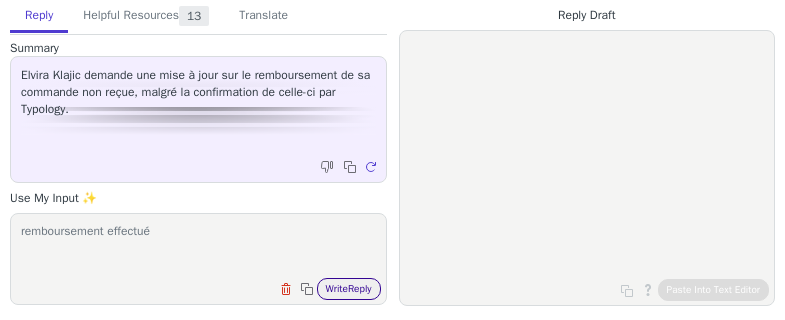 type on "remboursement effectué" 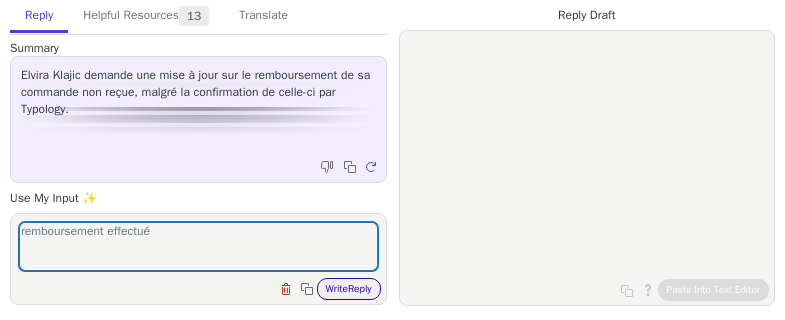 click on "Write  Reply" at bounding box center [349, 289] 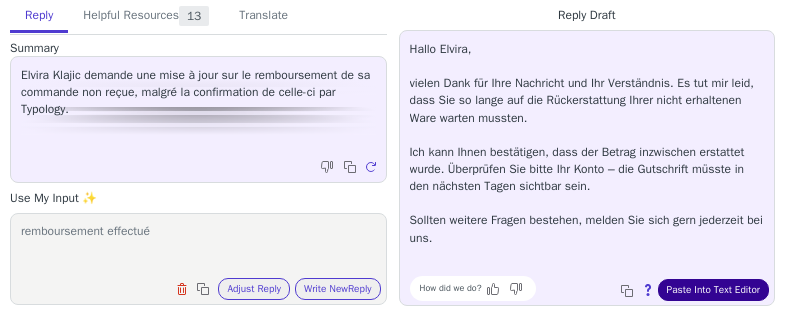 click on "Paste Into Text Editor" at bounding box center (713, 290) 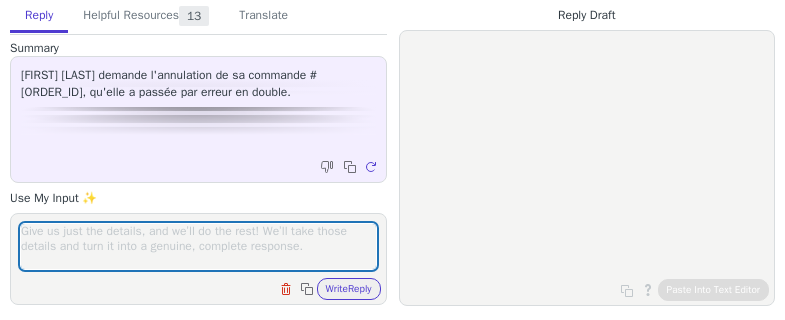scroll, scrollTop: 0, scrollLeft: 0, axis: both 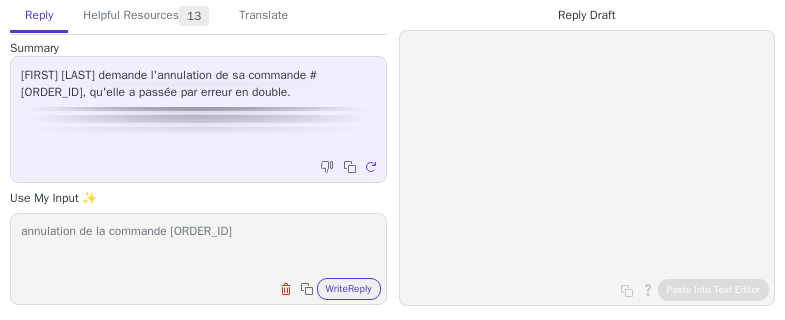 click on "annulation de la commande [ORDER_ID]" at bounding box center (198, 246) 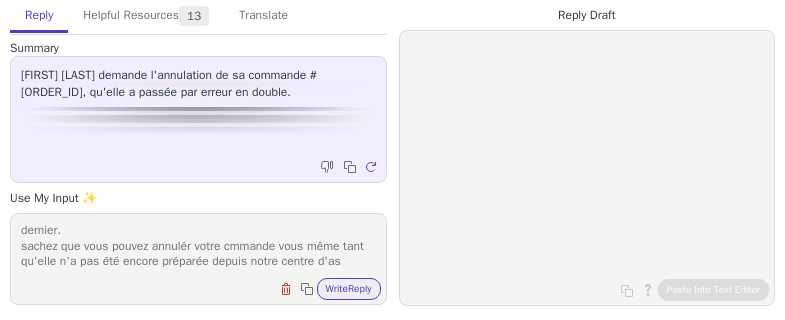 scroll, scrollTop: 32, scrollLeft: 0, axis: vertical 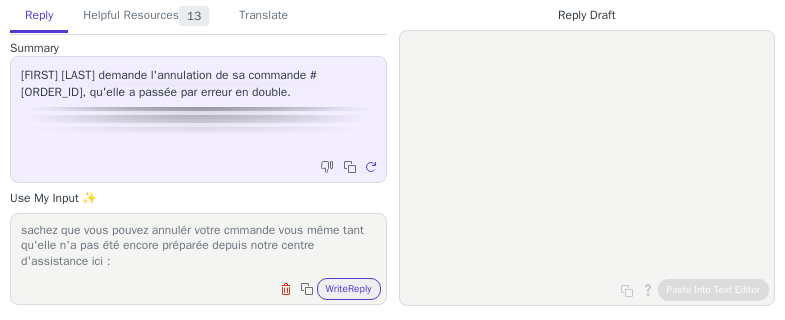 click on "annulation de la commande D357258 qui a été passée en dernier.
sachez que vous pouvez annulér votre cmmande vous même tant qu'elle n'a pas été encore préparée depuis notre centre d'assistance ici :" at bounding box center (198, 246) 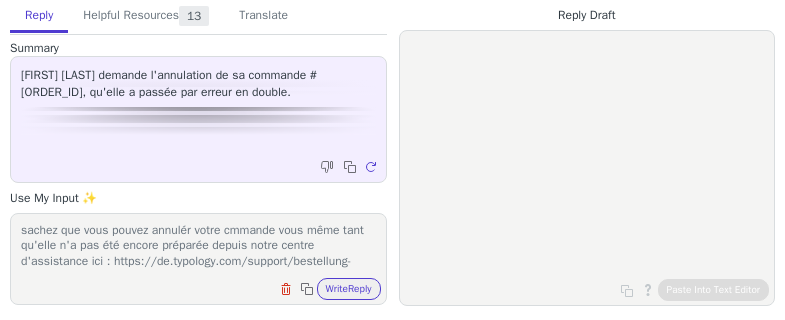 scroll, scrollTop: 63, scrollLeft: 0, axis: vertical 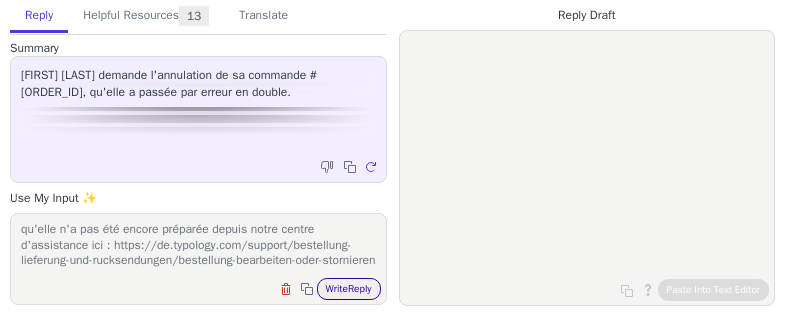 type on "annulation de la commande D357258 qui a été passée en dernier.
sachez que vous pouvez annulér votre cmmande vous même tant qu'elle n'a pas été encore préparée depuis notre centre d'assistance ici : https://de.typology.com/support/bestellung-lieferung-und-rucksendungen/bestellung-bearbeiten-oder-stornieren" 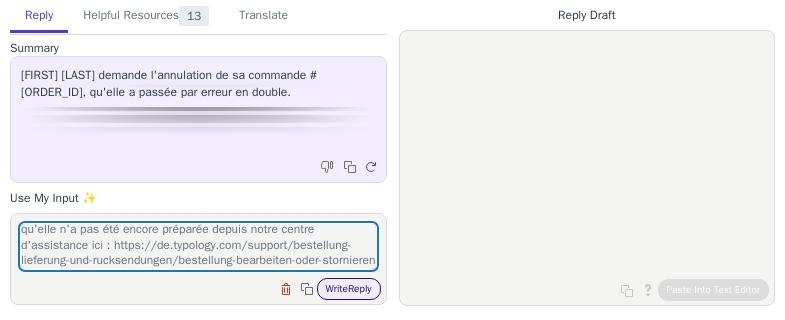 click on "Write  Reply" at bounding box center (349, 289) 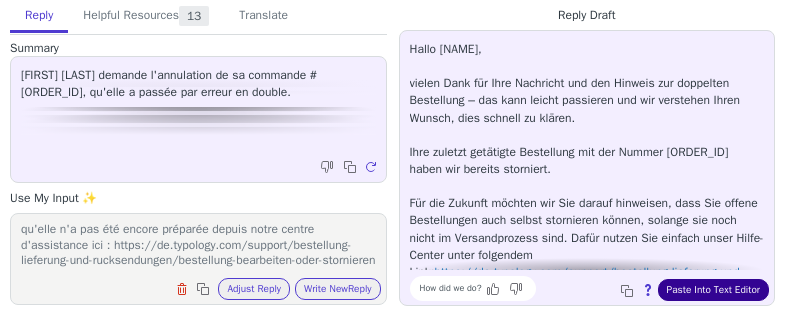 click on "Paste Into Text Editor" at bounding box center [713, 290] 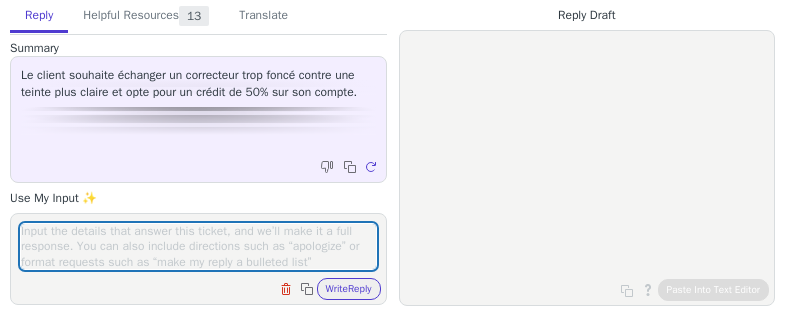 scroll, scrollTop: 0, scrollLeft: 0, axis: both 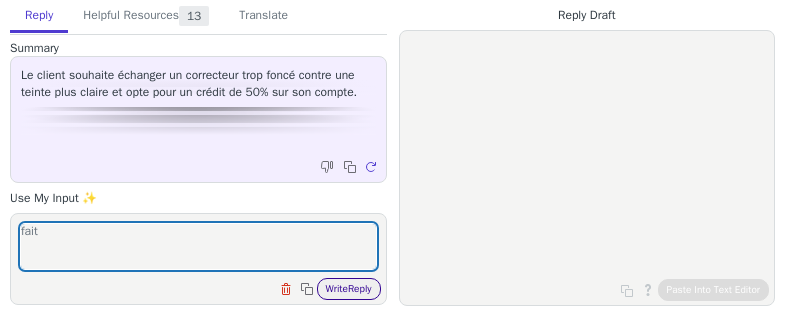 type on "fait" 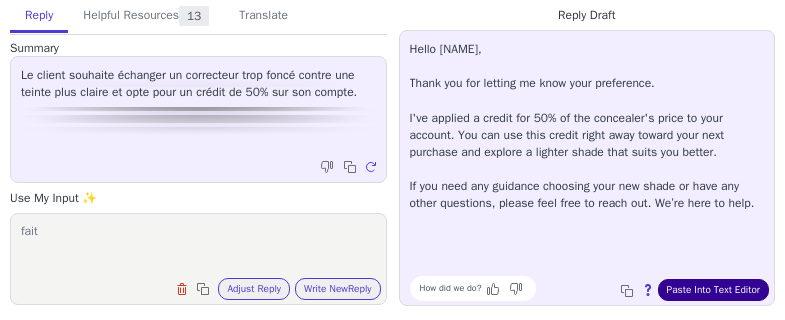 click on "Paste Into Text Editor" at bounding box center (713, 290) 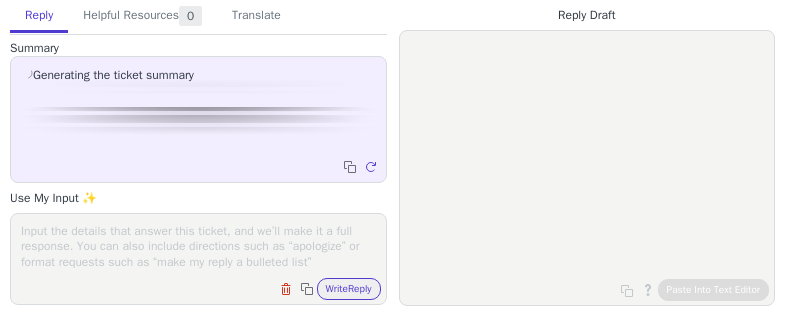 click on "Clear field Copy to clipboard Write  Reply" at bounding box center (198, 259) 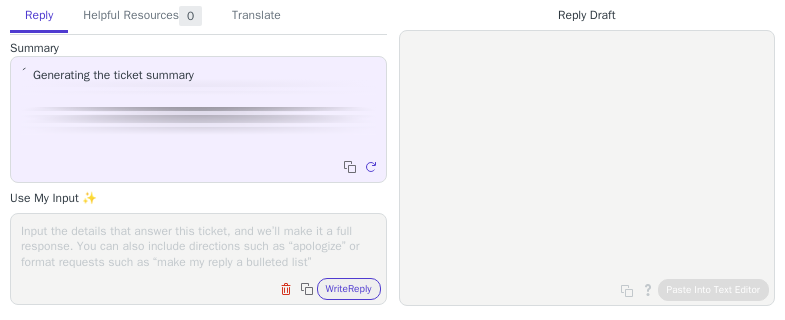 click at bounding box center [198, 246] 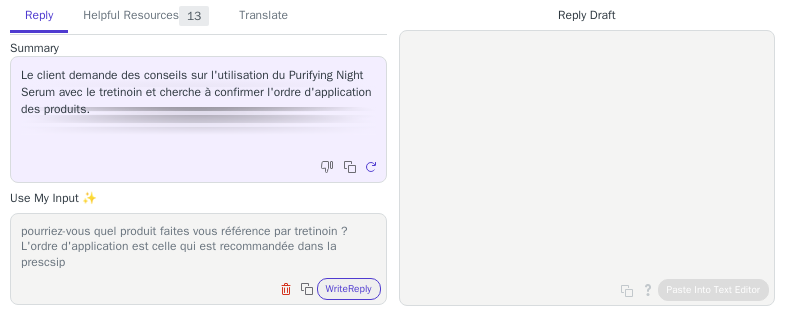 scroll, scrollTop: 1, scrollLeft: 0, axis: vertical 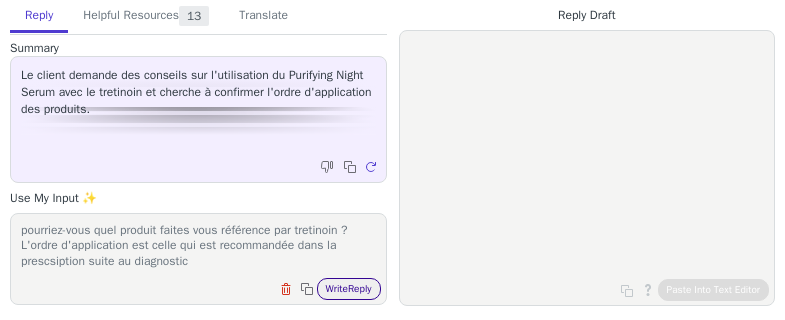 type on "pourriez-vous quel produit faites vous référence par tretinoin ?
L'ordre d'application est celle qui est recommandée dans la prescsiption suite au diagnostic" 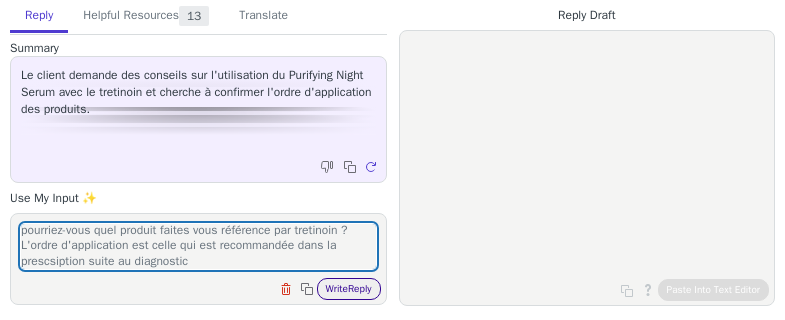 click on "Write  Reply" at bounding box center (349, 289) 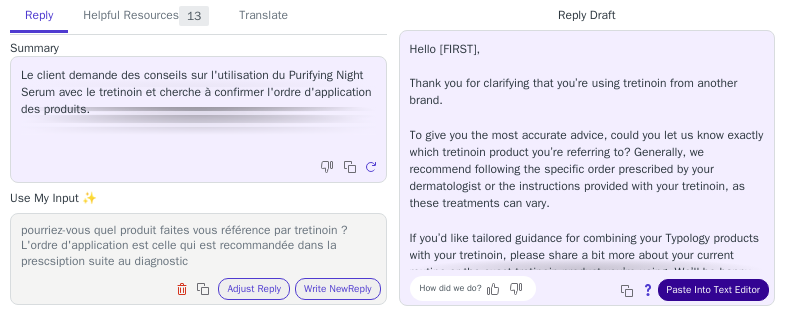 click on "Paste Into Text Editor" at bounding box center [713, 290] 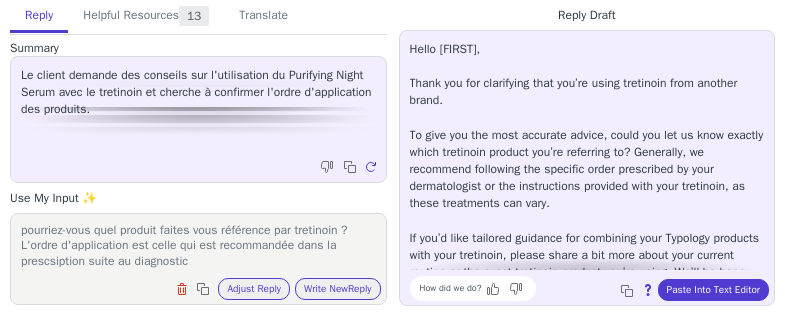 drag, startPoint x: 22, startPoint y: 247, endPoint x: 199, endPoint y: 266, distance: 178.01685 